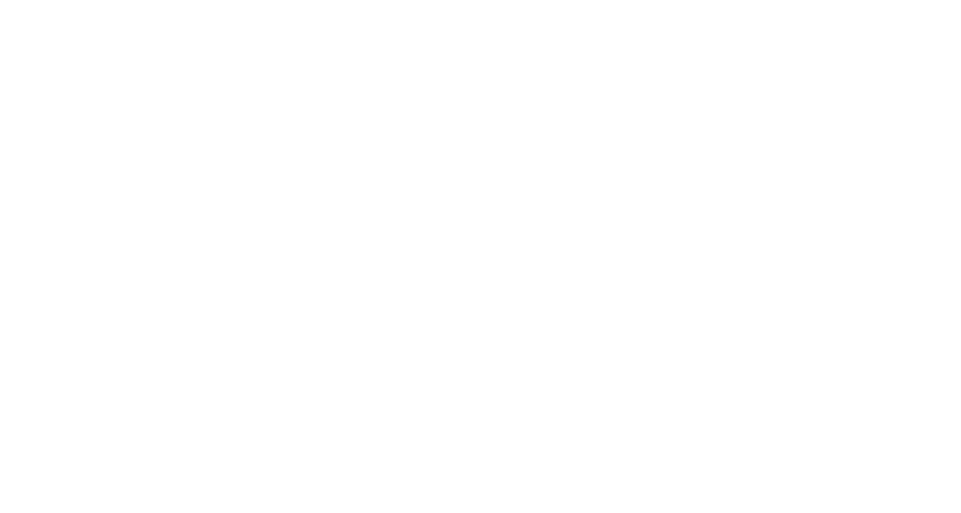 scroll, scrollTop: 0, scrollLeft: 0, axis: both 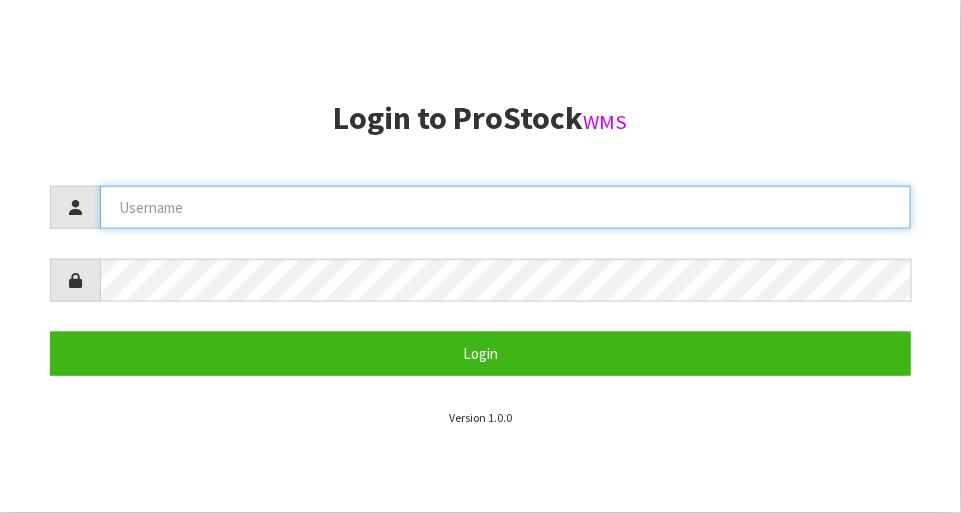 click at bounding box center (505, 207) 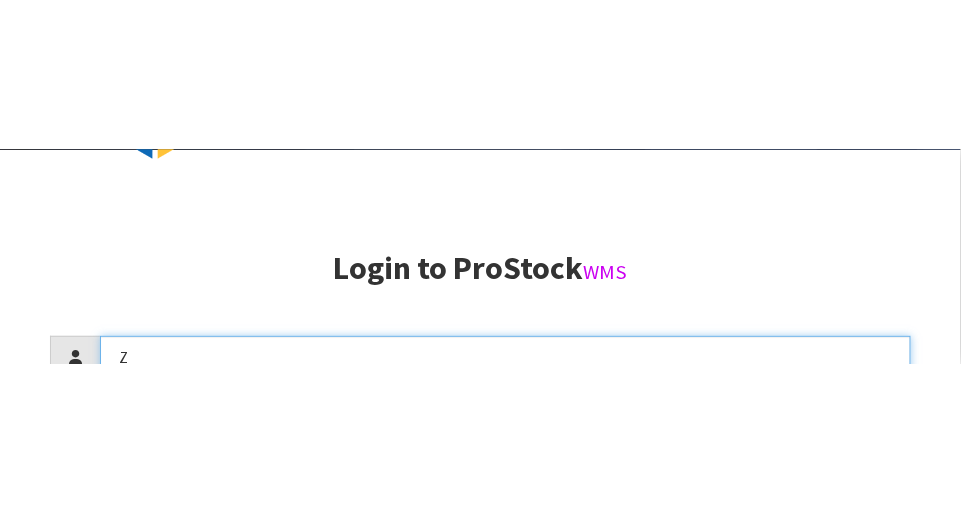 scroll, scrollTop: 217, scrollLeft: 0, axis: vertical 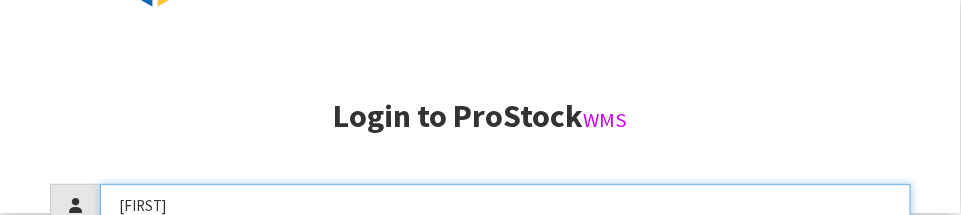type on "[FIRST]" 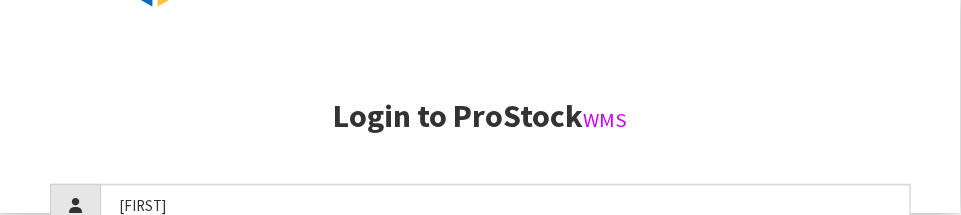 click on "Login to ProStock  WMS
[FIRST]
Login
Version 1.0.0" at bounding box center (480, 105) 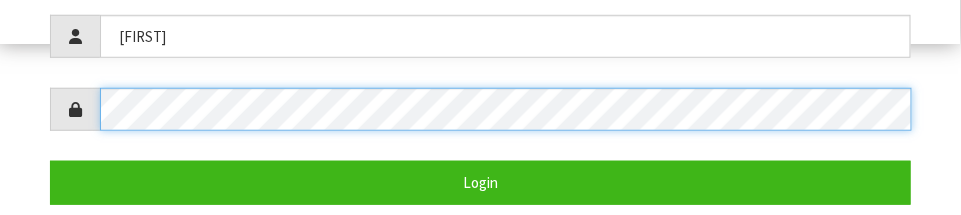 scroll, scrollTop: 388, scrollLeft: 0, axis: vertical 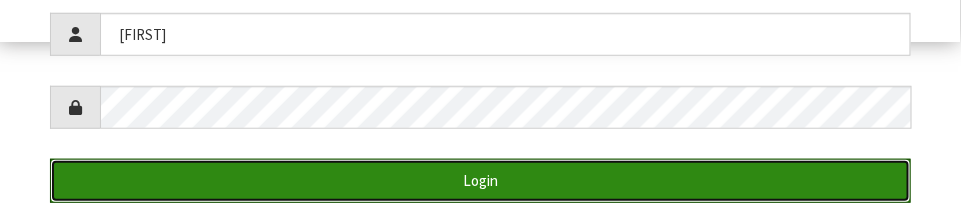 click on "Login" at bounding box center [480, 180] 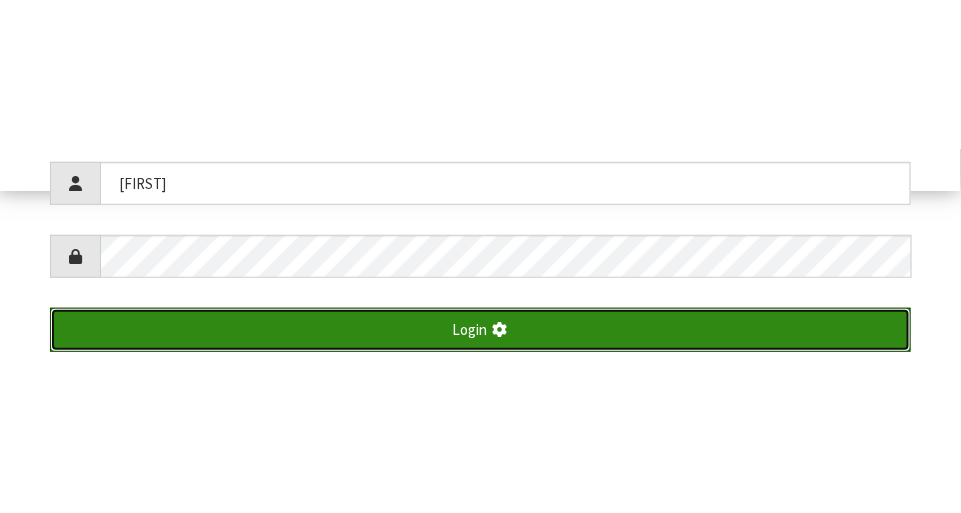 scroll, scrollTop: 513, scrollLeft: 0, axis: vertical 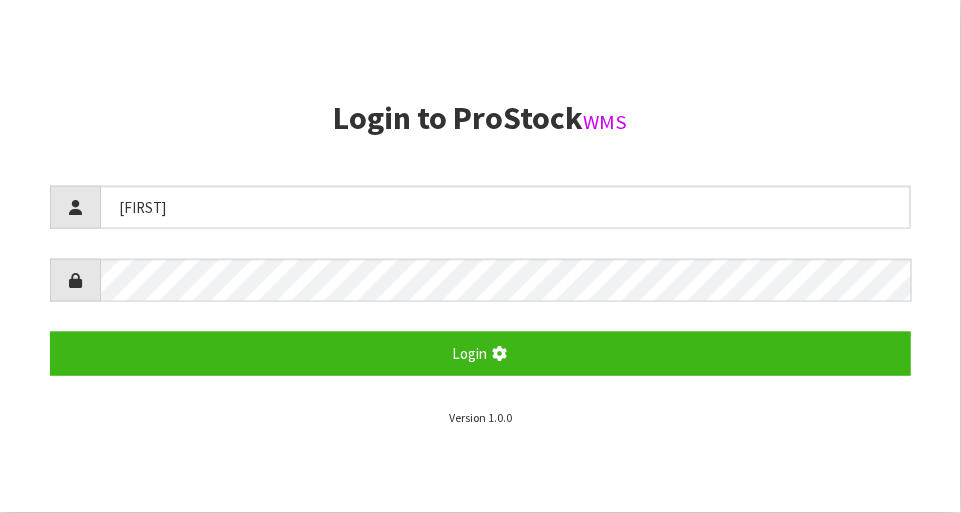 click on "Login to ProStock  WMS
[FIRST]
Login
Version 1.0.0" at bounding box center [480, 264] 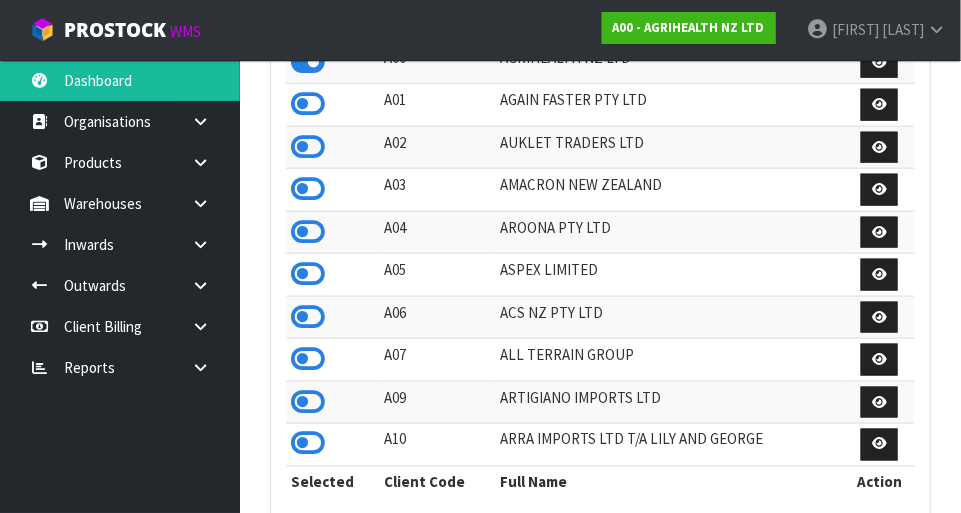 scroll, scrollTop: 649, scrollLeft: 0, axis: vertical 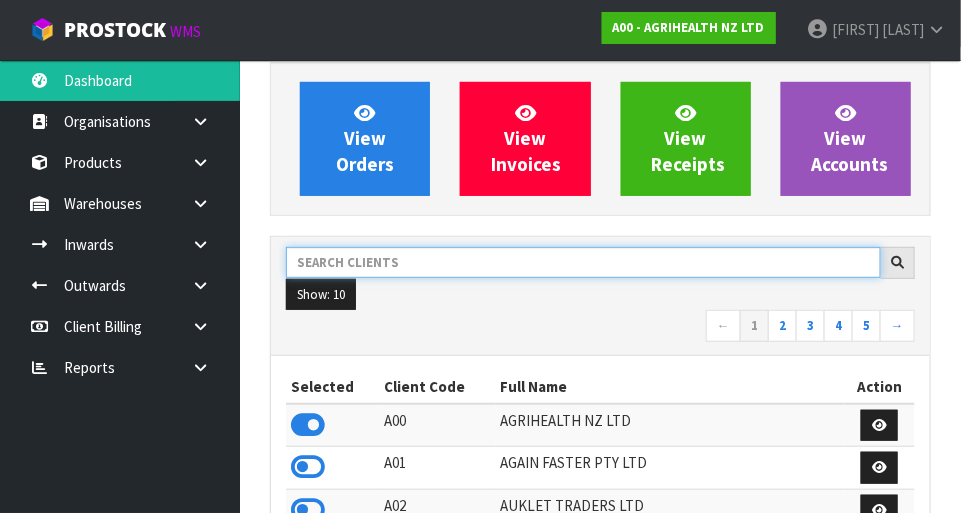 click at bounding box center (583, 262) 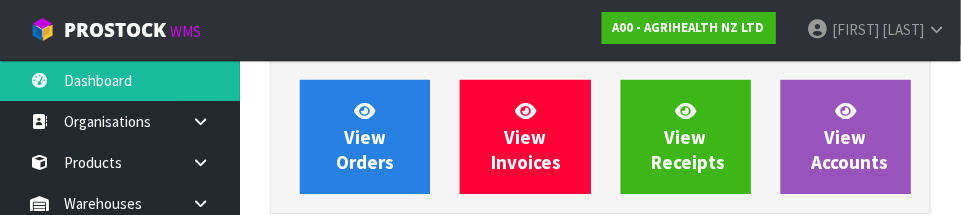 scroll, scrollTop: 293, scrollLeft: 0, axis: vertical 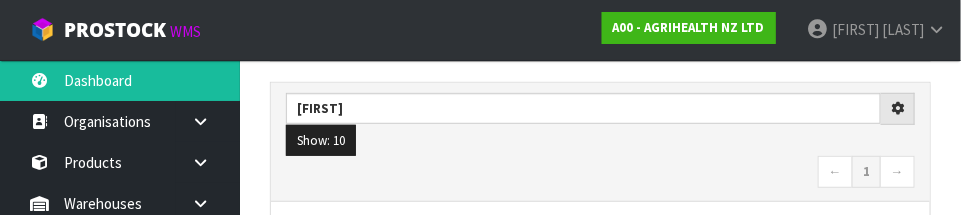 click on "←
1
→" at bounding box center [600, 173] 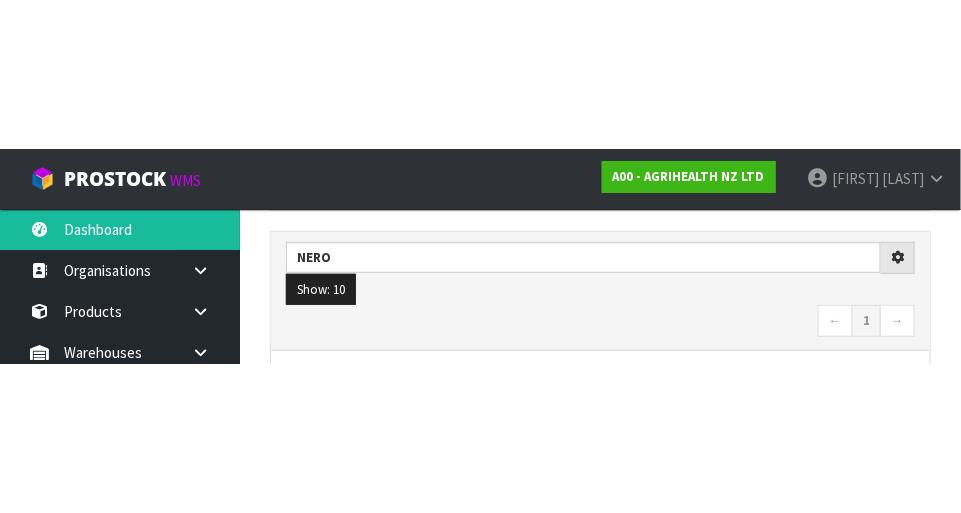 scroll, scrollTop: 303, scrollLeft: 0, axis: vertical 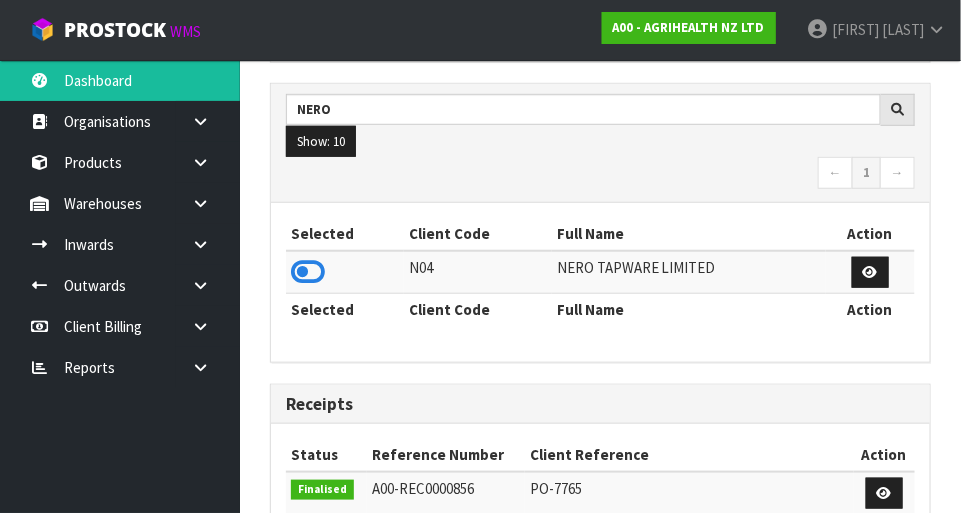 click at bounding box center (308, 272) 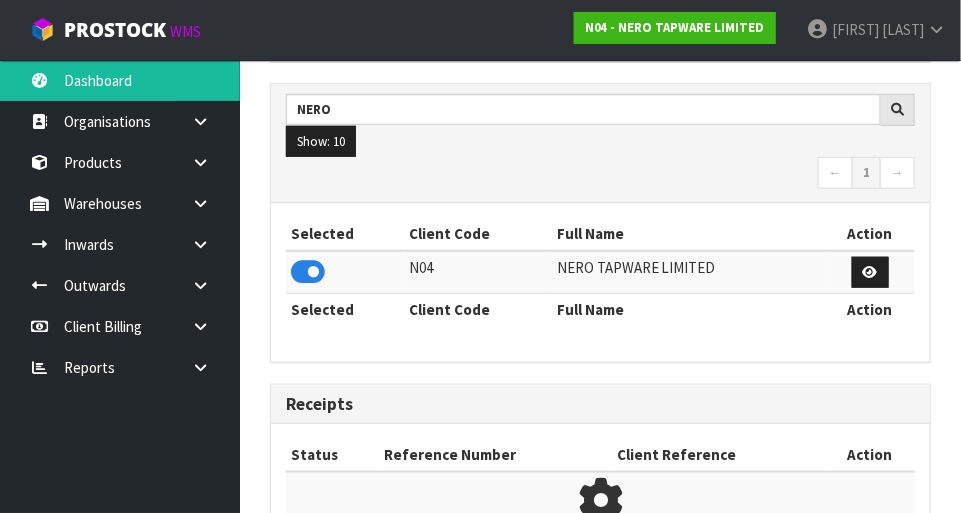 scroll, scrollTop: 1312, scrollLeft: 691, axis: both 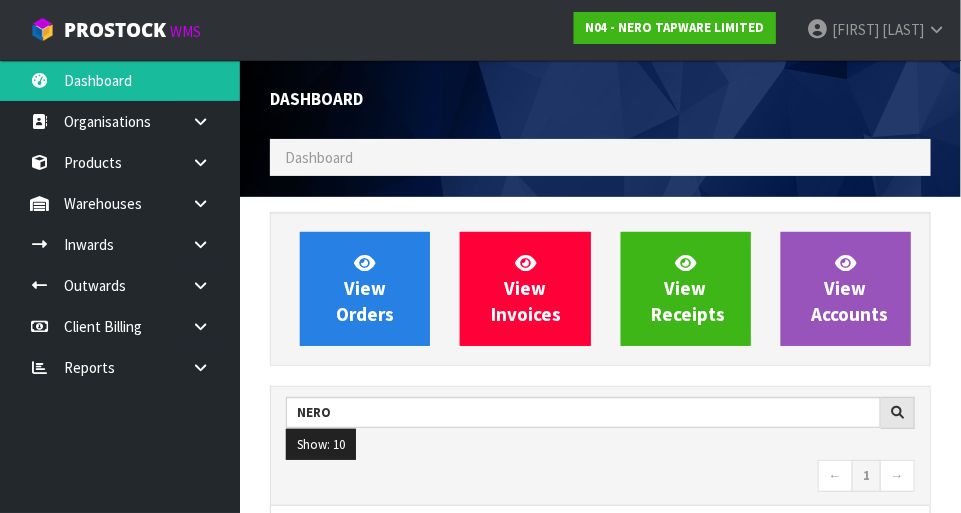 click at bounding box center [200, 203] 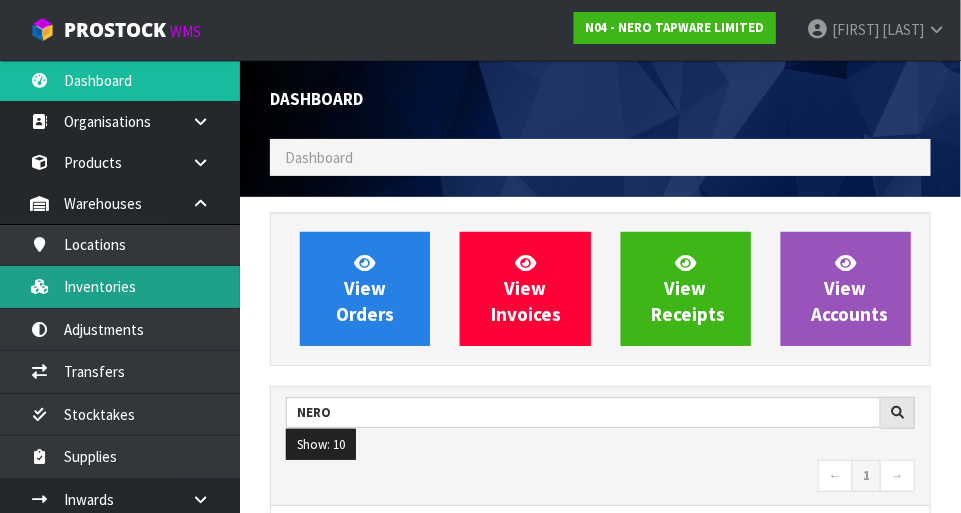 click on "Inventories" at bounding box center [120, 286] 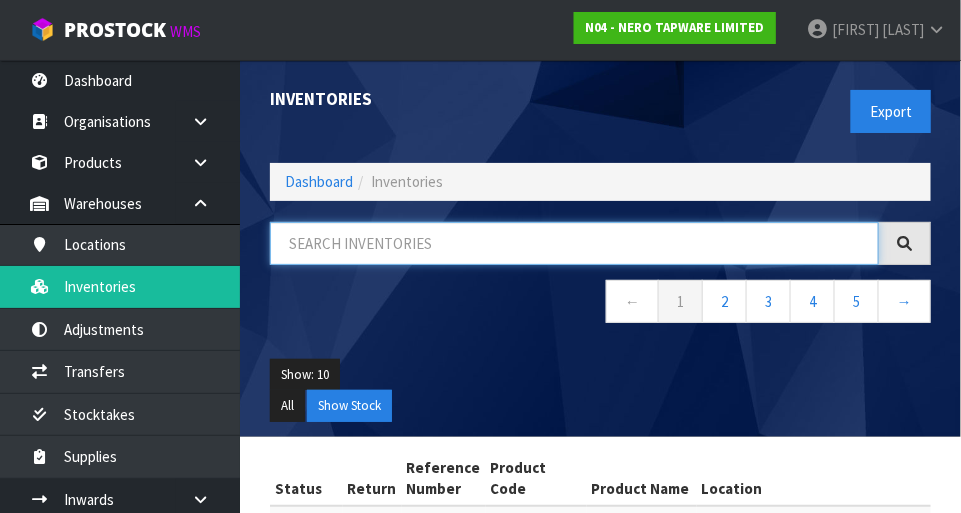 click at bounding box center [574, 243] 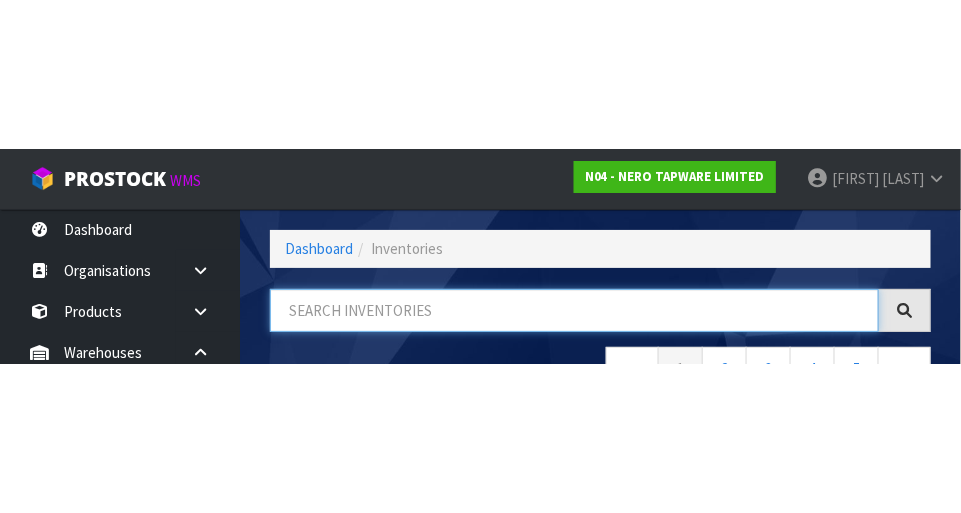 scroll, scrollTop: 135, scrollLeft: 0, axis: vertical 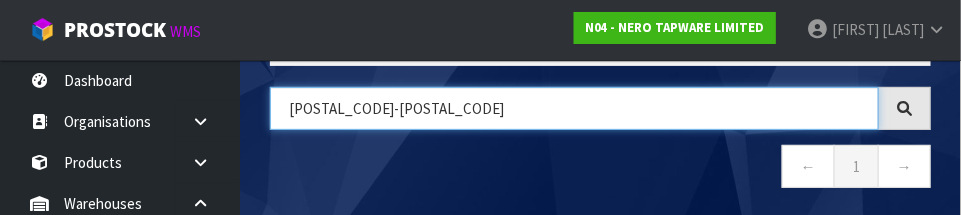 type on "[POSTAL_CODE]-[POSTAL_CODE]" 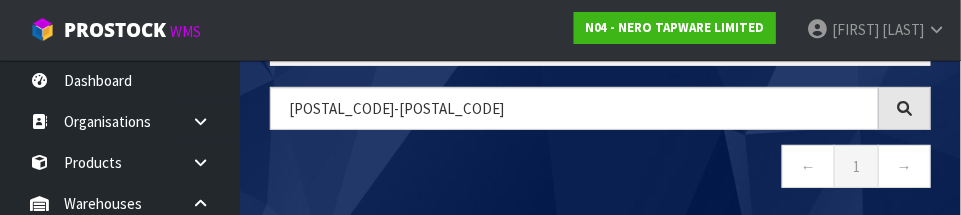 click on "←
1
→" at bounding box center [600, 169] 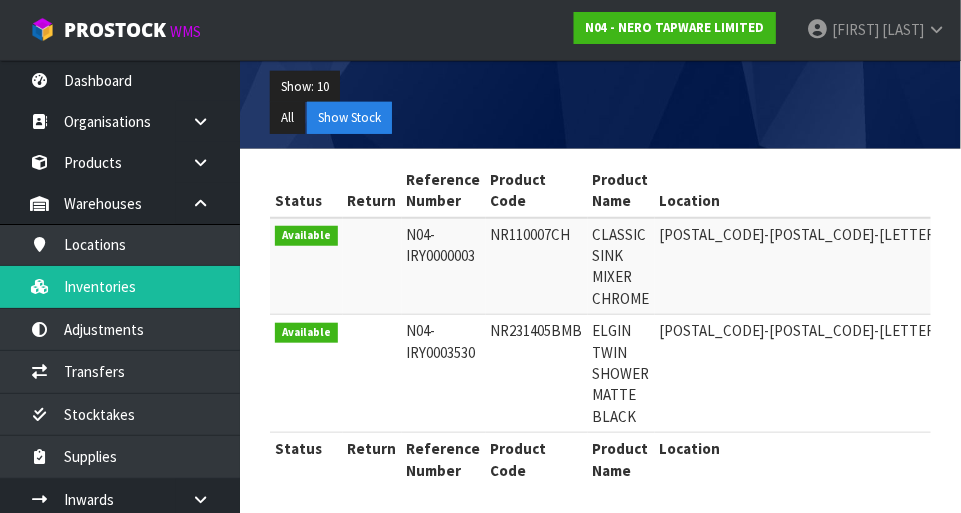 scroll, scrollTop: 289, scrollLeft: 0, axis: vertical 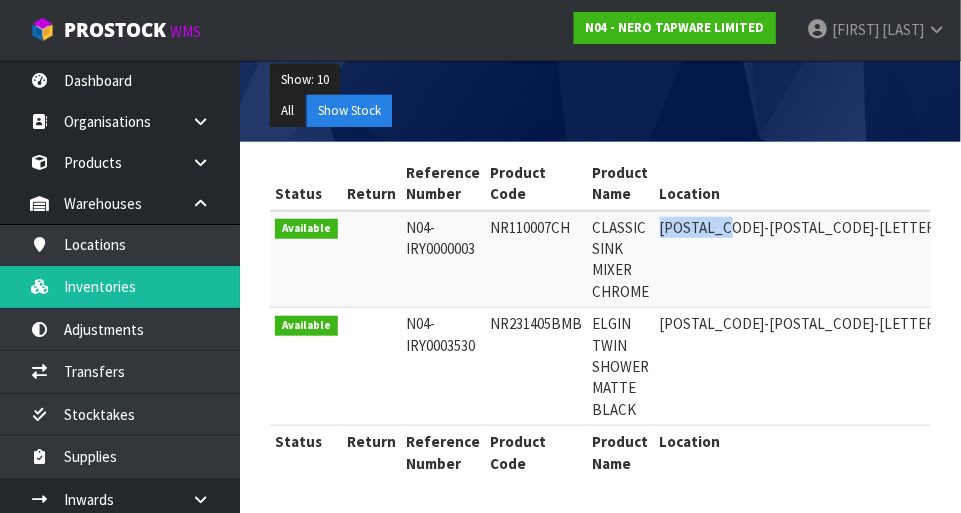 copy on "[POSTAL_CODE]-[POSTAL_CODE]-[LETTER]" 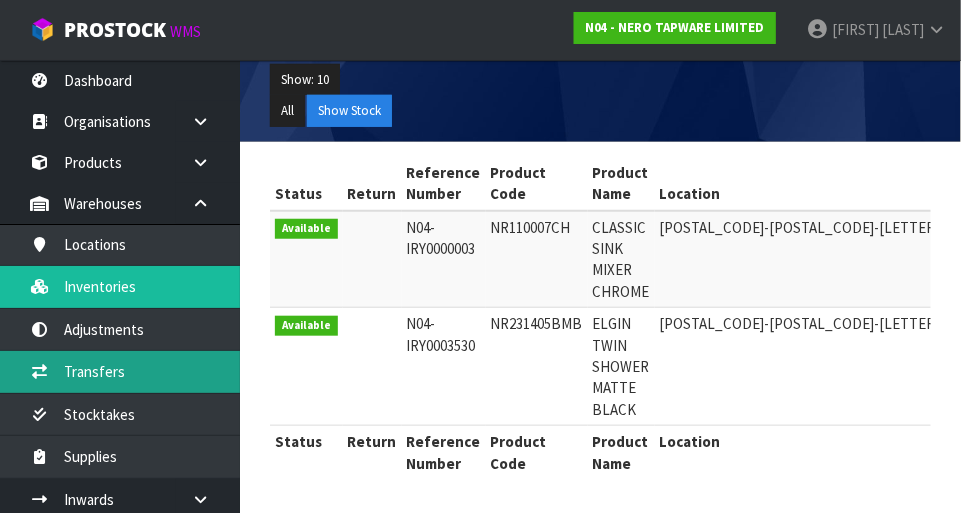 click on "Transfers" at bounding box center (120, 371) 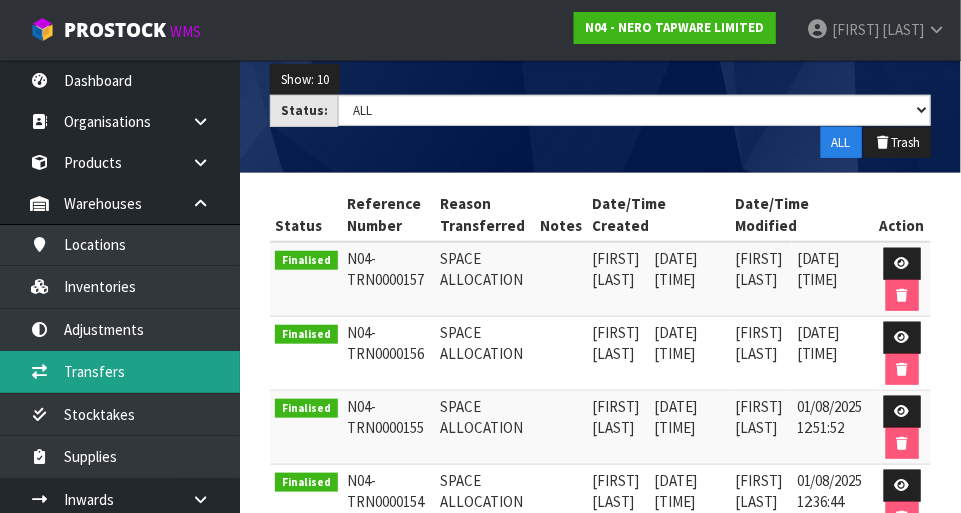 scroll, scrollTop: 0, scrollLeft: 0, axis: both 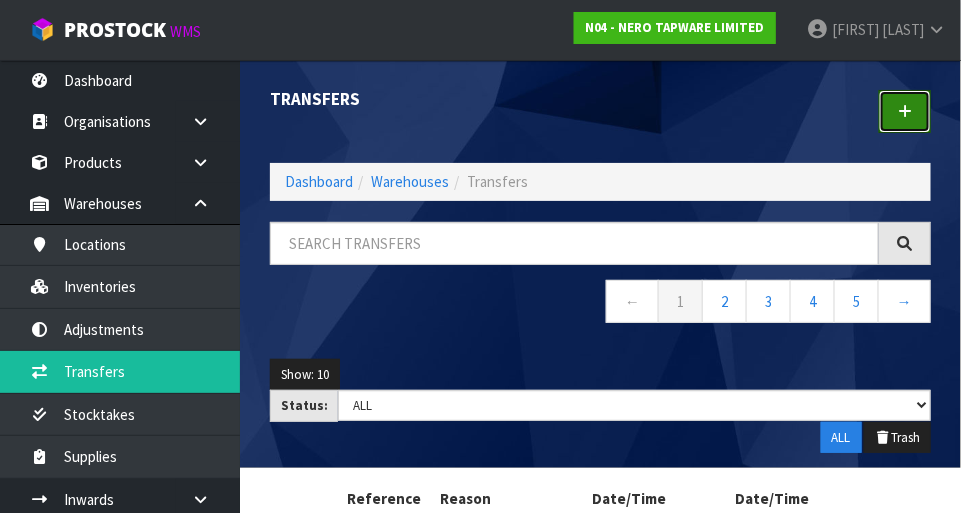 click at bounding box center (905, 111) 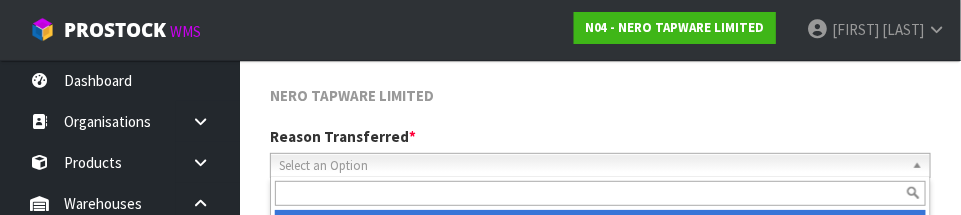 scroll, scrollTop: 296, scrollLeft: 0, axis: vertical 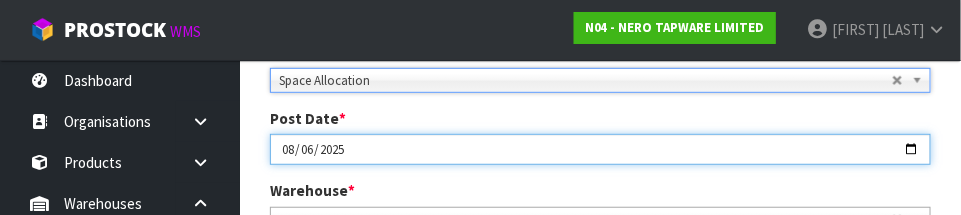 click on "2025-08-06" at bounding box center [600, 149] 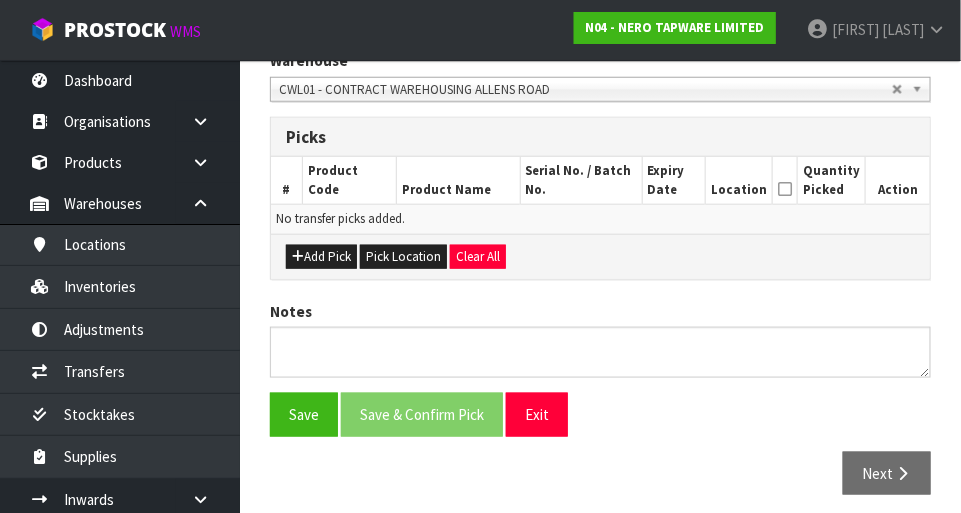 scroll, scrollTop: 437, scrollLeft: 0, axis: vertical 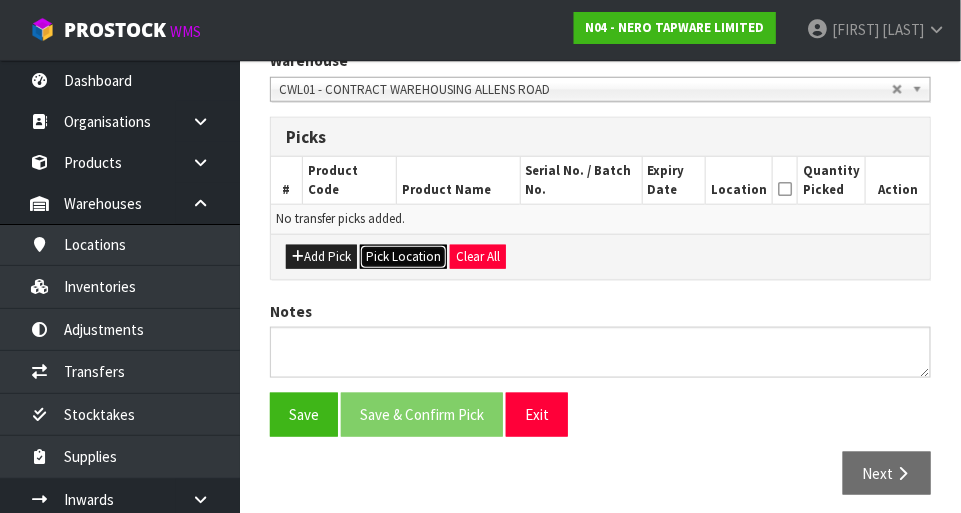 click on "Pick Location" at bounding box center (403, 257) 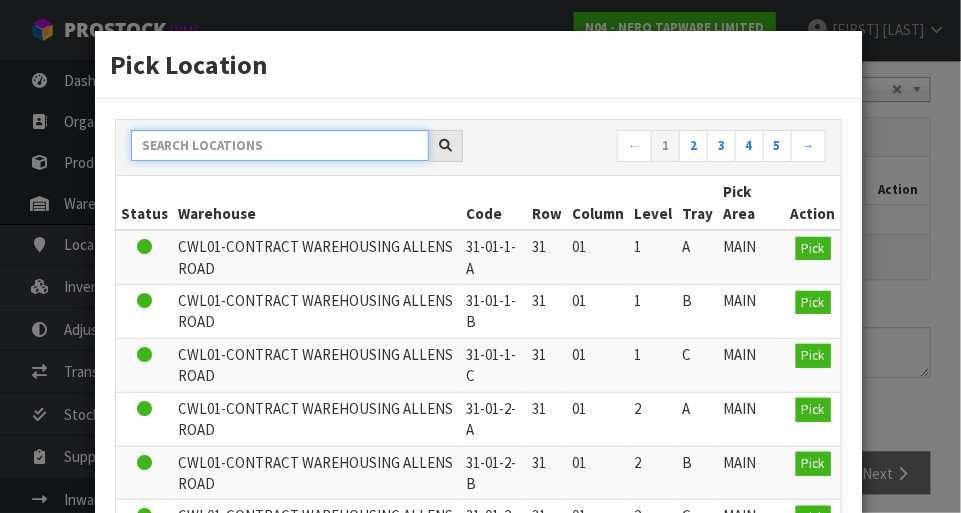 click at bounding box center (280, 145) 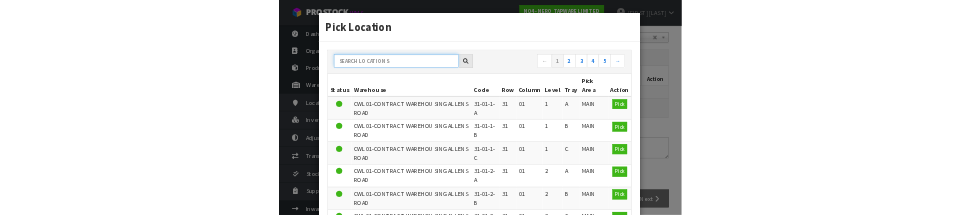 scroll, scrollTop: 427, scrollLeft: 0, axis: vertical 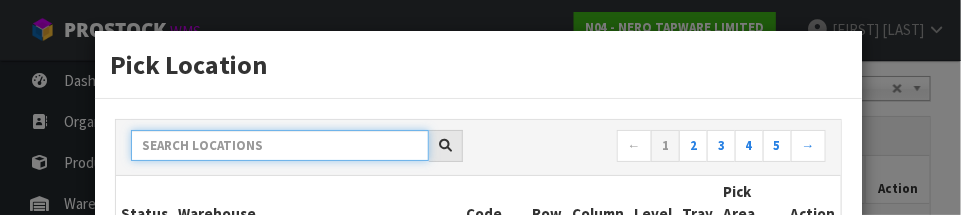 paste on "[POSTAL_CODE]-[POSTAL_CODE]-[LETTER]" 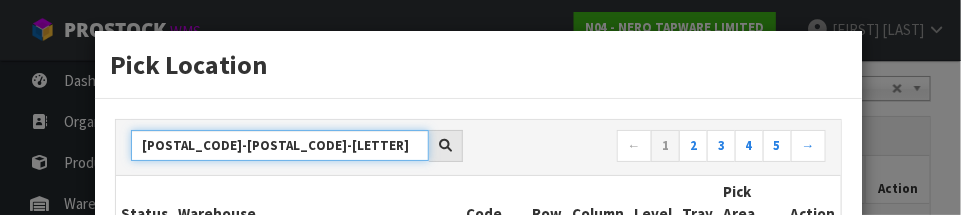 type on "[POSTAL_CODE]-[POSTAL_CODE]-[LETTER]" 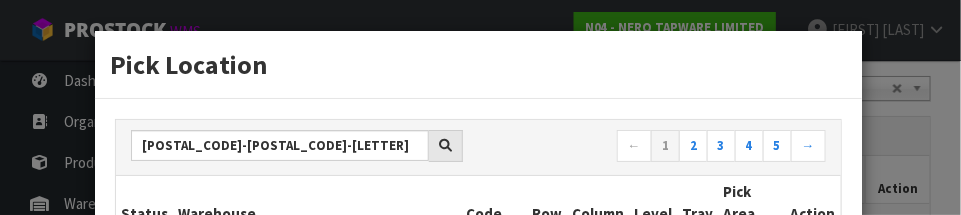 click on "[LOCATION]
←
1 2 3 4 5
→
Status
Warehouse
Code
Row
Column
Level
Tray
Pick Area
Action
CWL01-CONTRACT WAREHOUSING ALLENS ROAD
[POSTAL_CODE]-[POSTAL_CODE]-[POSTAL_CODE]
31
01
1
A
MAIN
Pick
CWL01-CONTRACT WAREHOUSING ALLENS ROAD
[POSTAL_CODE]-[POSTAL_CODE]-[POSTAL_CODE]
31
01
1
B
MAIN
Pick
CWL01-CONTRACT WAREHOUSING ALLENS ROAD
[POSTAL_CODE]-[POSTAL_CODE]-[POSTAL_CODE]
31
01
1" at bounding box center (478, 481) 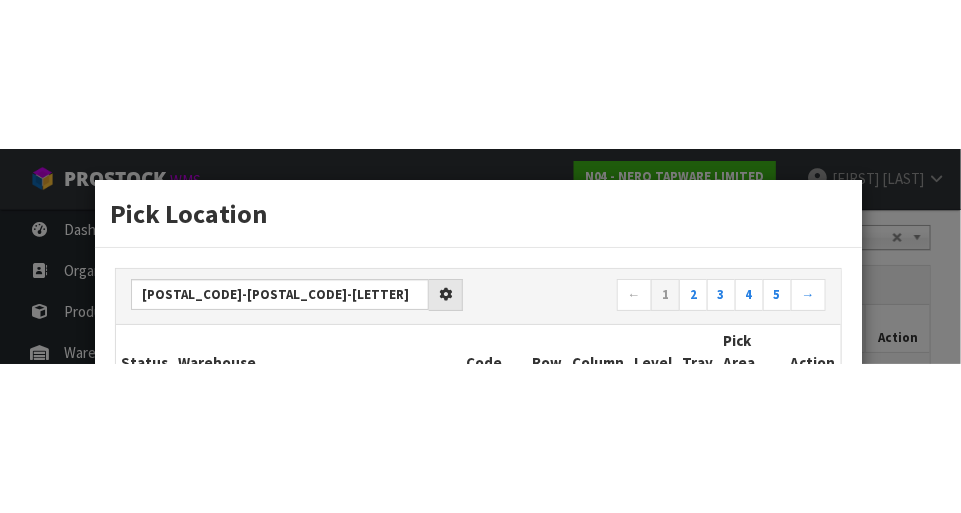 scroll, scrollTop: 437, scrollLeft: 0, axis: vertical 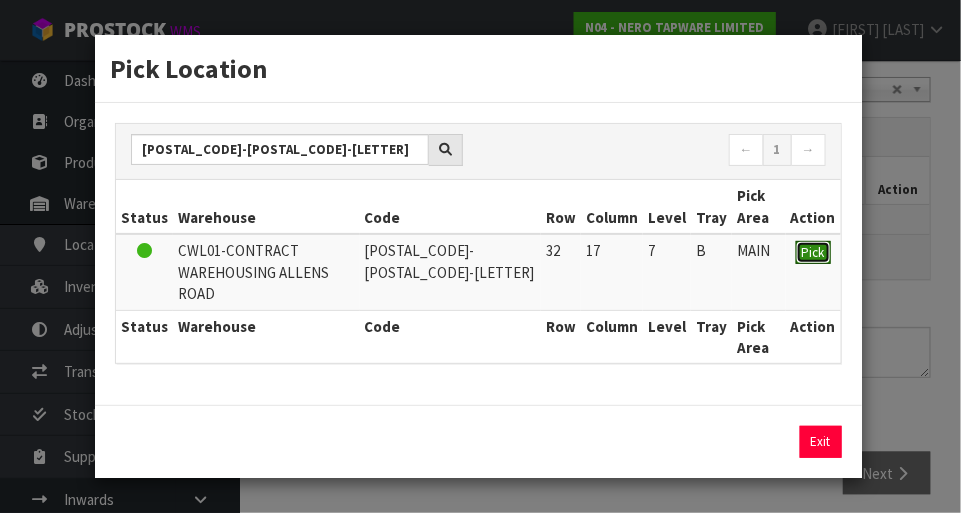 click on "Pick" at bounding box center (813, 253) 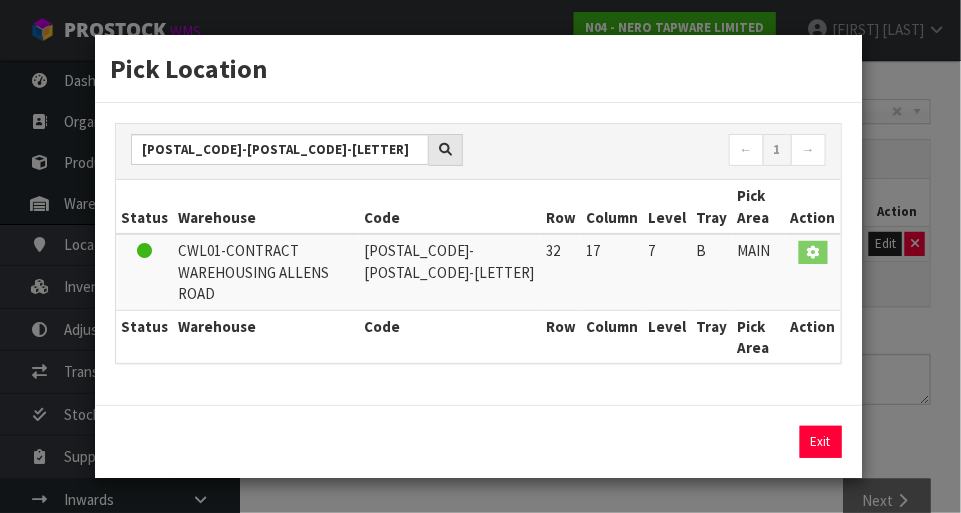 scroll, scrollTop: 437, scrollLeft: 0, axis: vertical 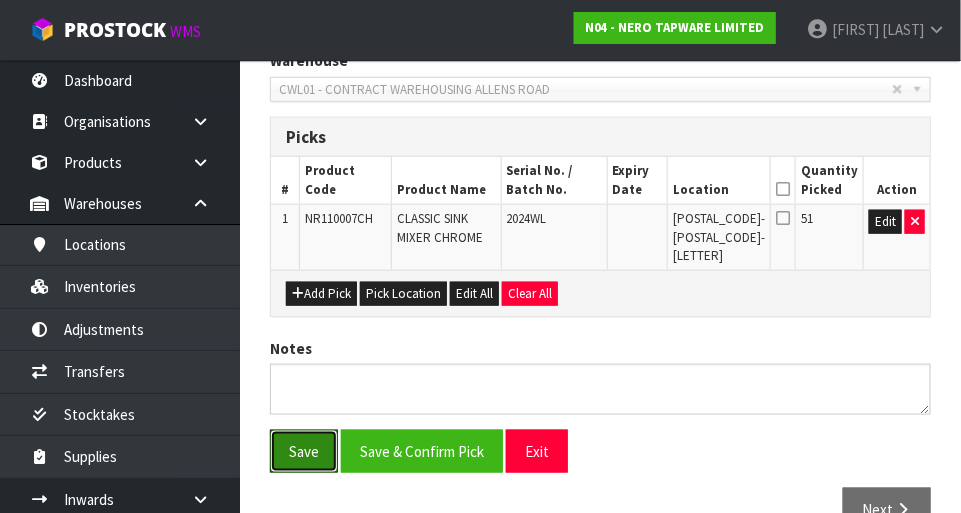 click on "Save" at bounding box center (304, 451) 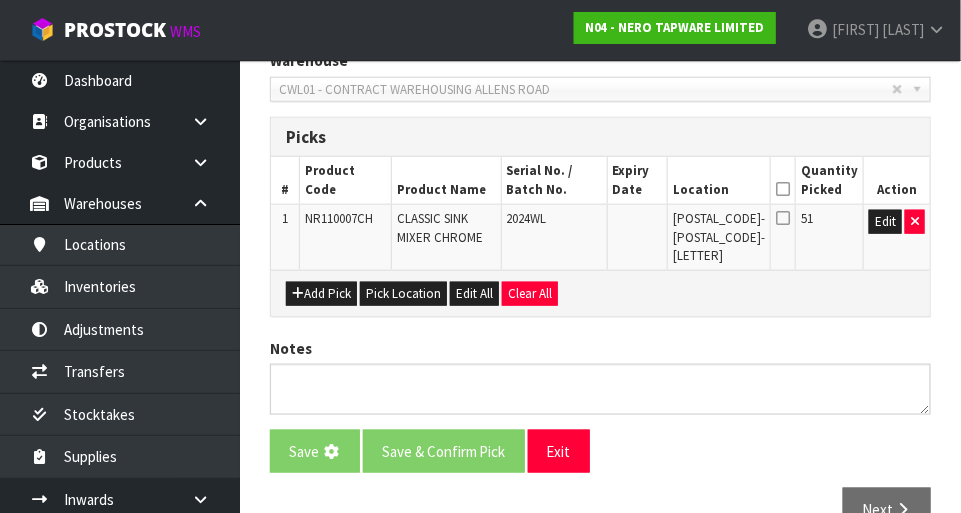 scroll, scrollTop: 0, scrollLeft: 0, axis: both 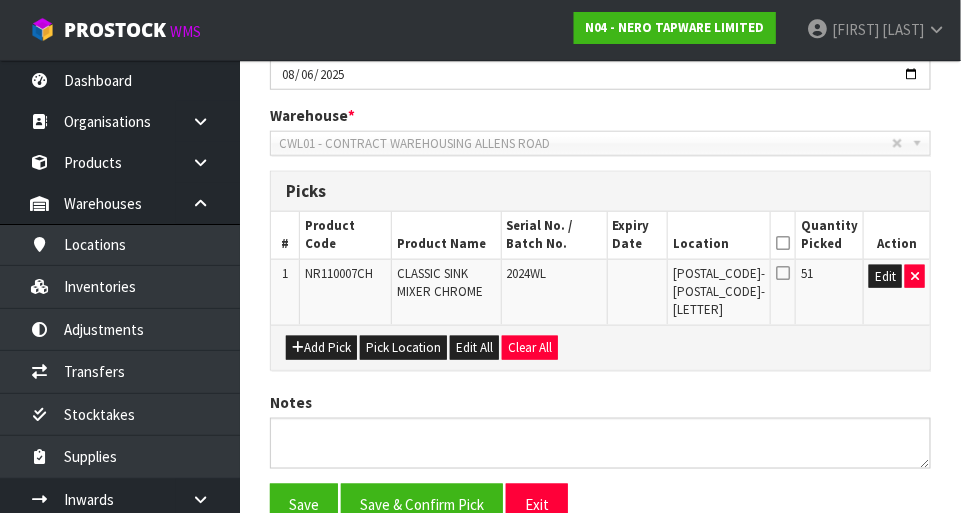 click at bounding box center (783, 243) 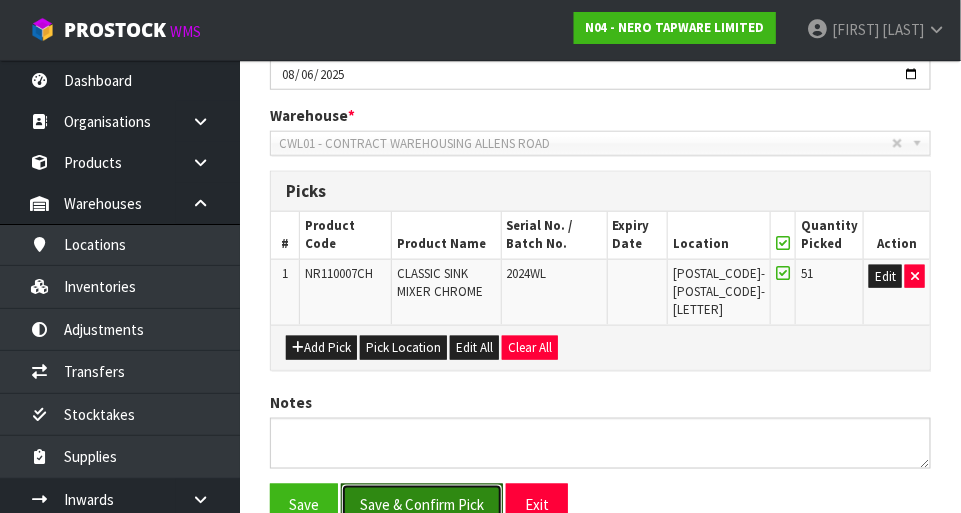 click on "Save & Confirm Pick" at bounding box center [422, 505] 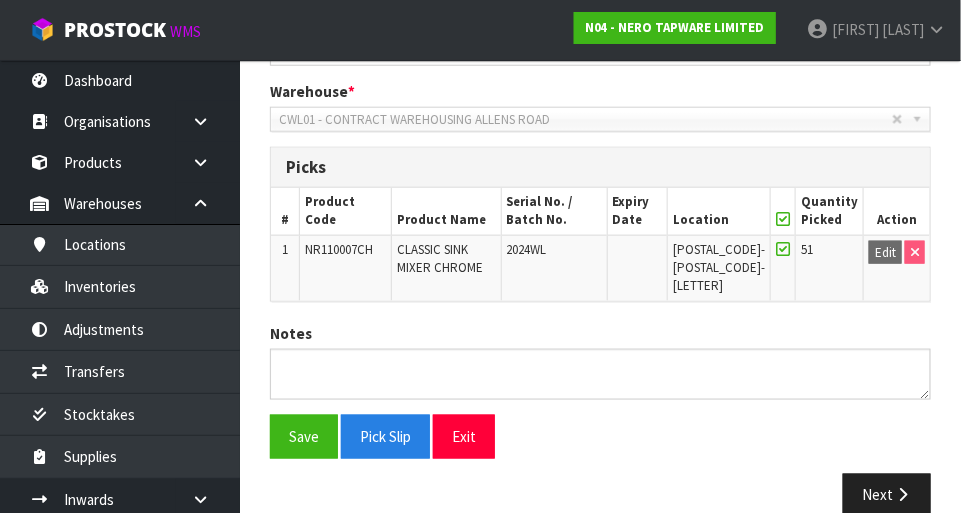 scroll, scrollTop: 491, scrollLeft: 0, axis: vertical 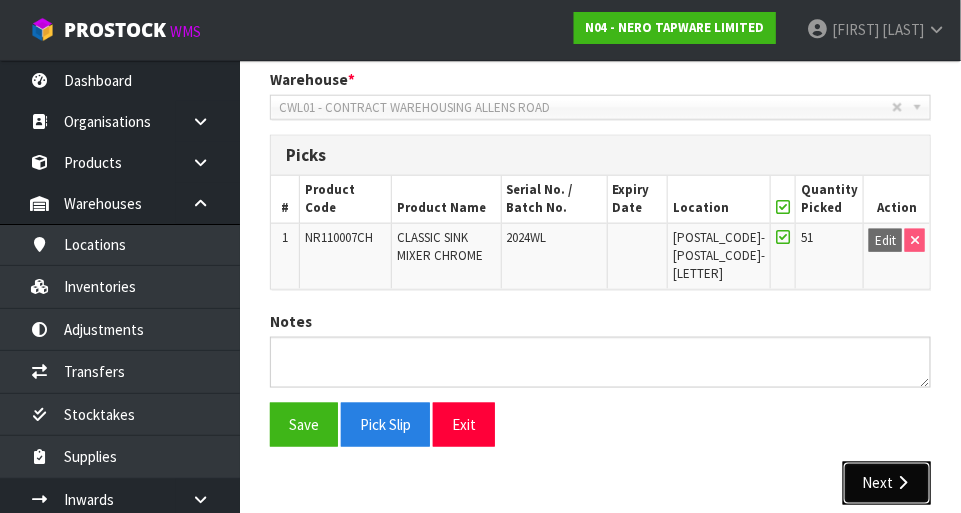 click on "Next" at bounding box center (887, 483) 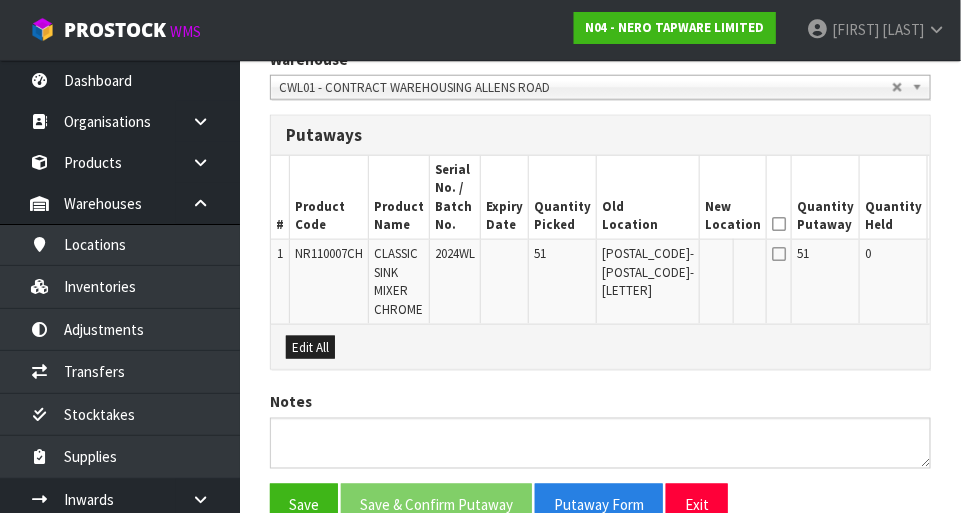scroll, scrollTop: 545, scrollLeft: 0, axis: vertical 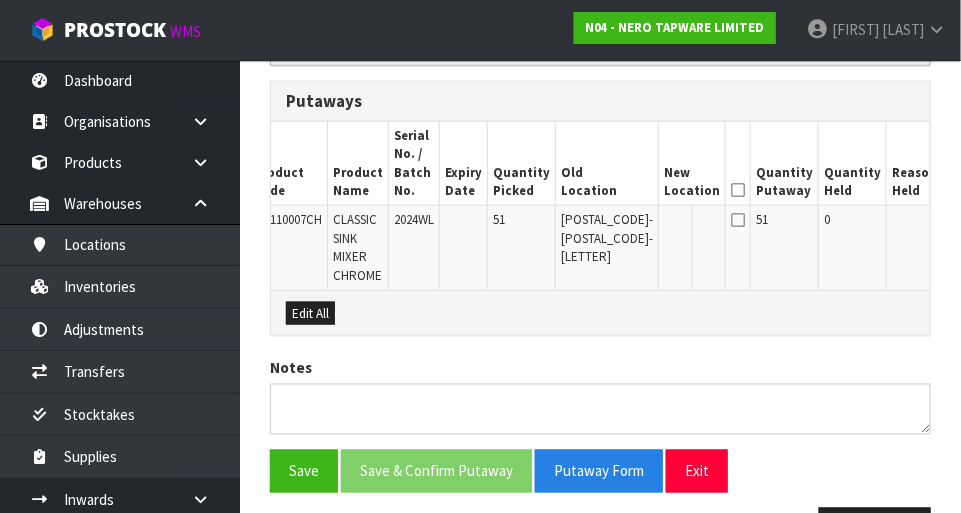 click on "Edit" at bounding box center [964, 223] 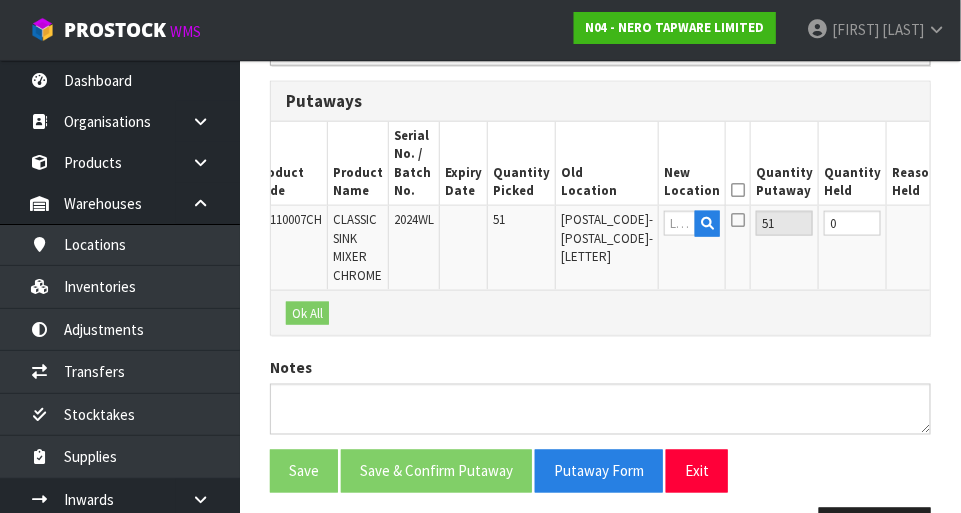 scroll, scrollTop: 0, scrollLeft: 36, axis: horizontal 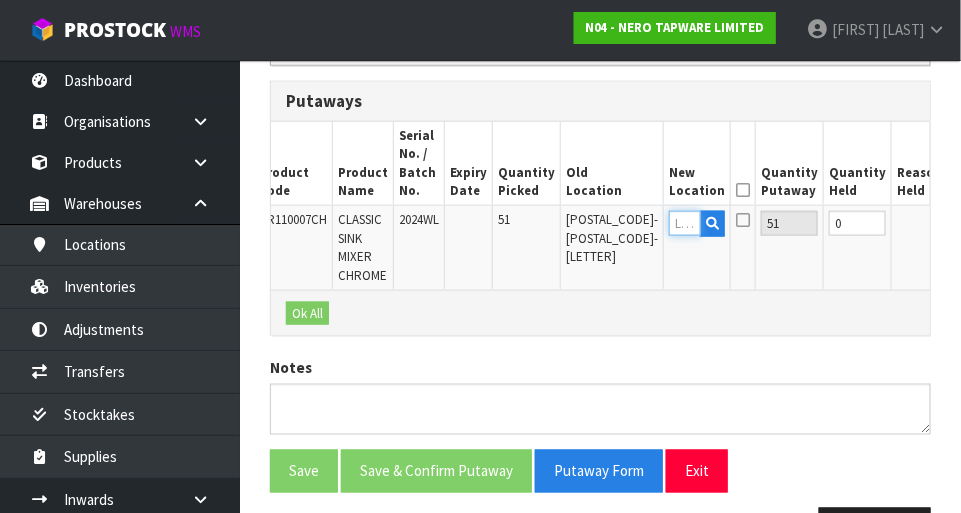 click at bounding box center (685, 223) 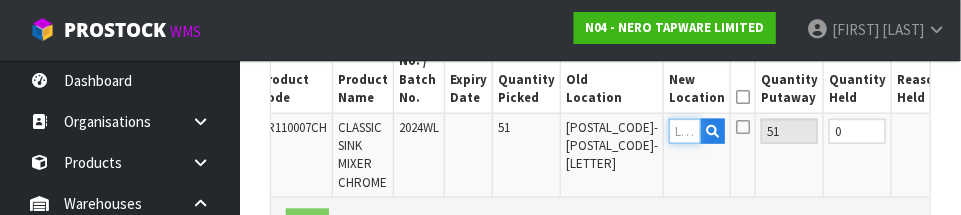 scroll, scrollTop: 650, scrollLeft: 0, axis: vertical 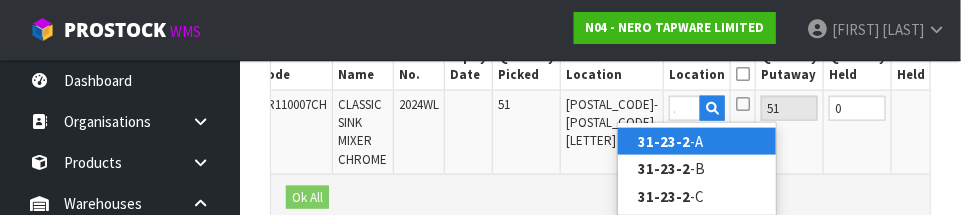 click on "[POSTAL_CODE]-[POSTAL_CODE]-[POSTAL_CODE] -[LETTER]" at bounding box center [697, 141] 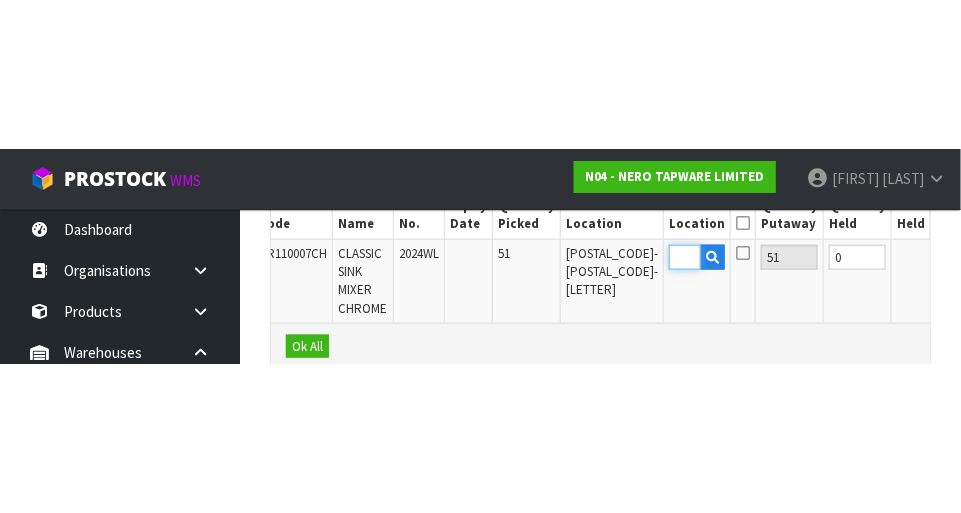 scroll, scrollTop: 609, scrollLeft: 0, axis: vertical 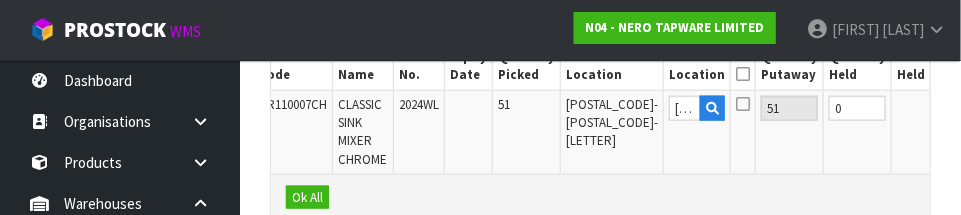 click on "OK" at bounding box center (967, 108) 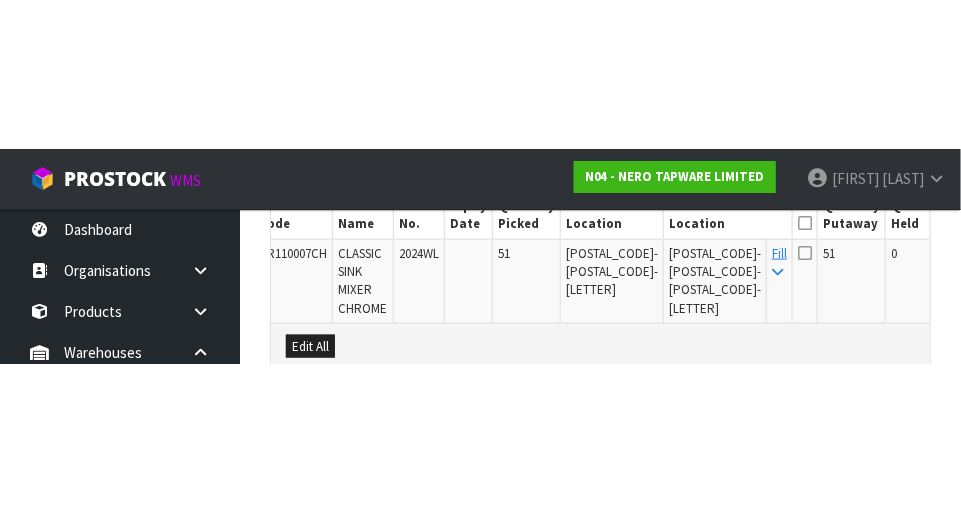 scroll, scrollTop: 609, scrollLeft: 0, axis: vertical 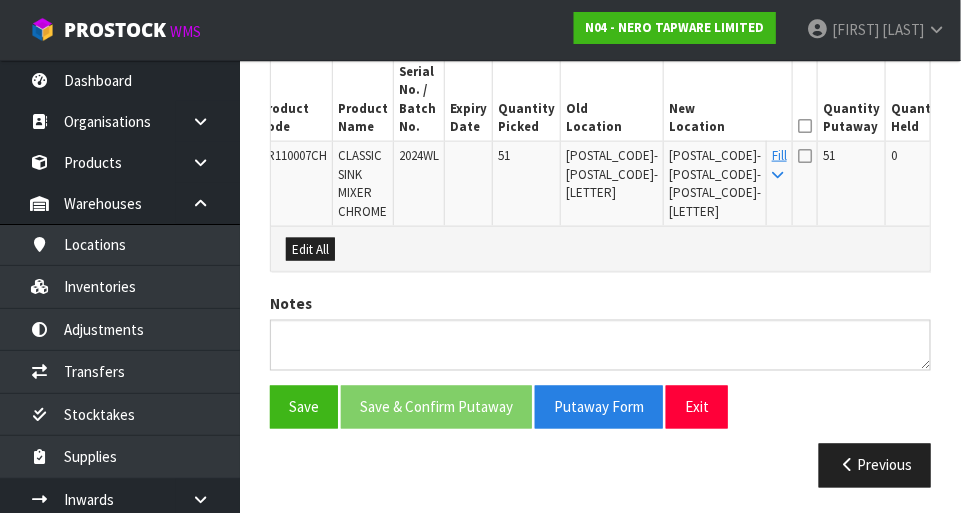 click at bounding box center [805, 126] 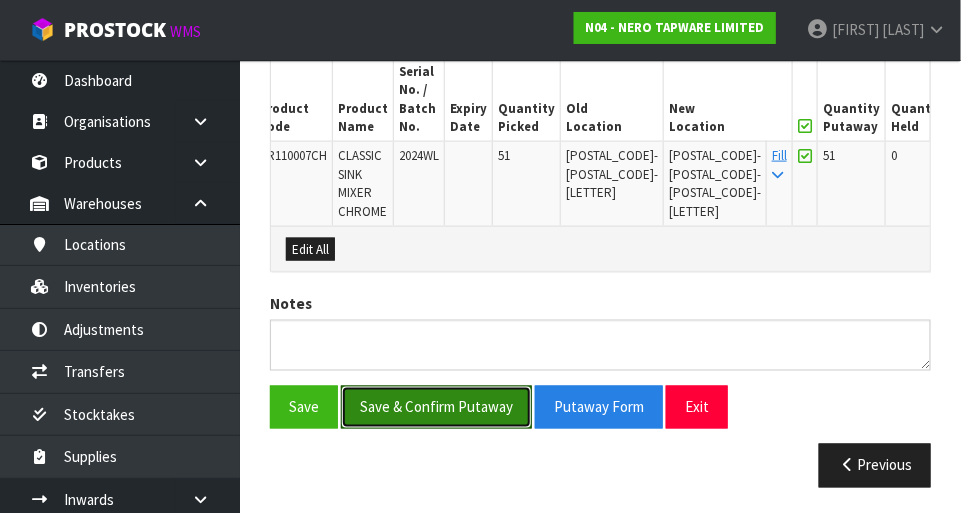 click on "Save & Confirm Putaway" at bounding box center [436, 407] 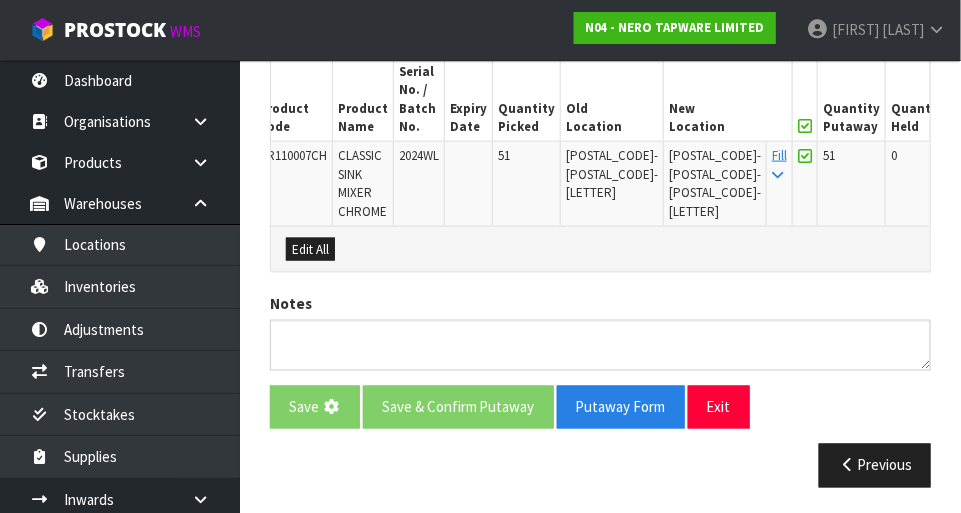 scroll, scrollTop: 0, scrollLeft: 0, axis: both 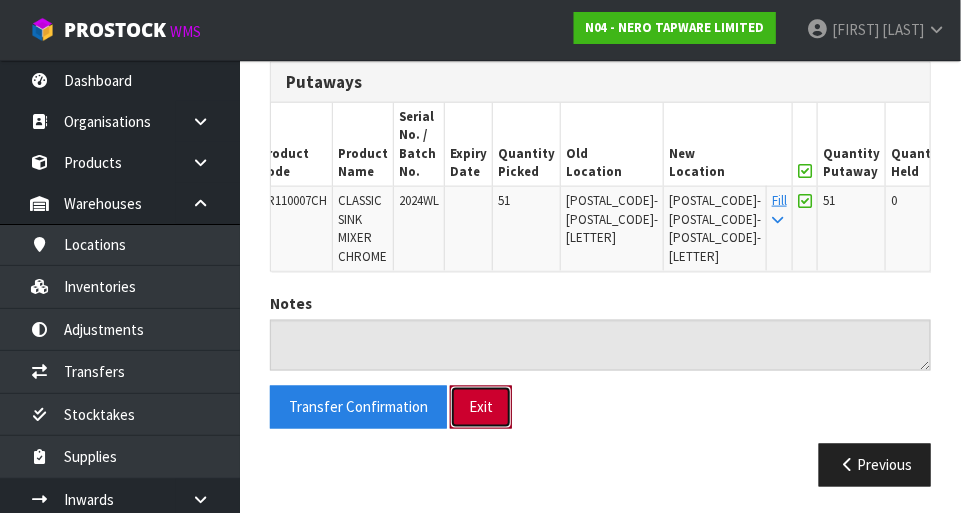 click on "Exit" at bounding box center [481, 407] 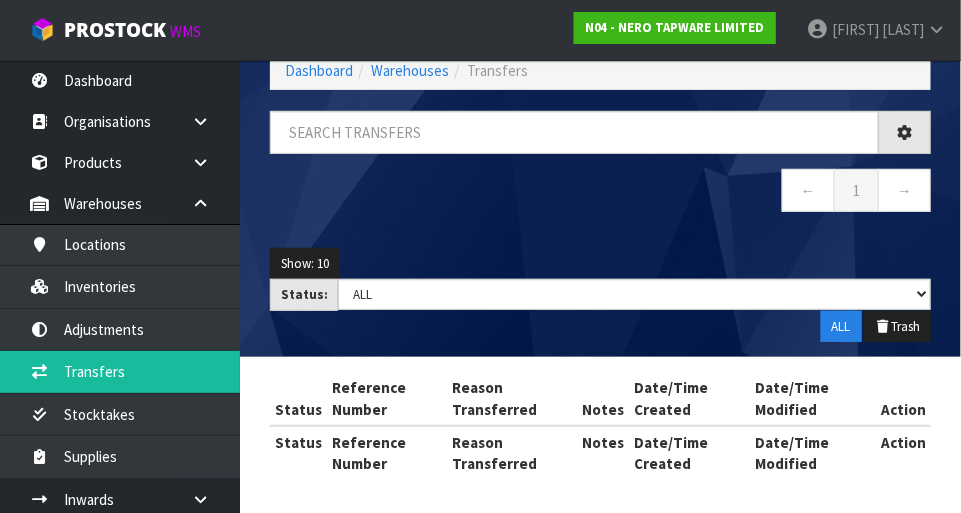 scroll, scrollTop: 839, scrollLeft: 0, axis: vertical 